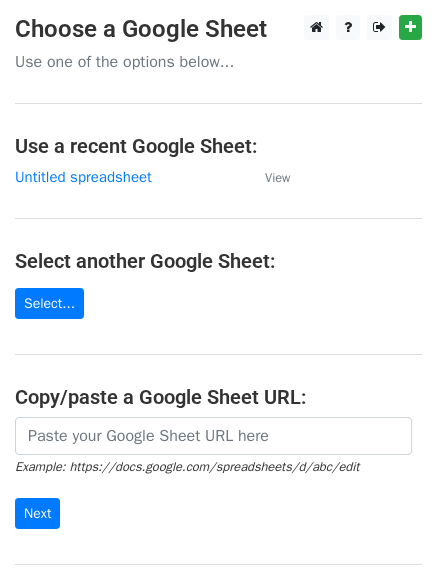 scroll, scrollTop: 0, scrollLeft: 0, axis: both 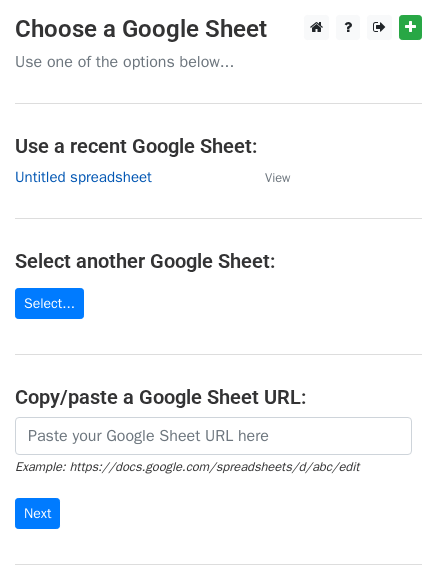 click on "Untitled spreadsheet" at bounding box center (83, 177) 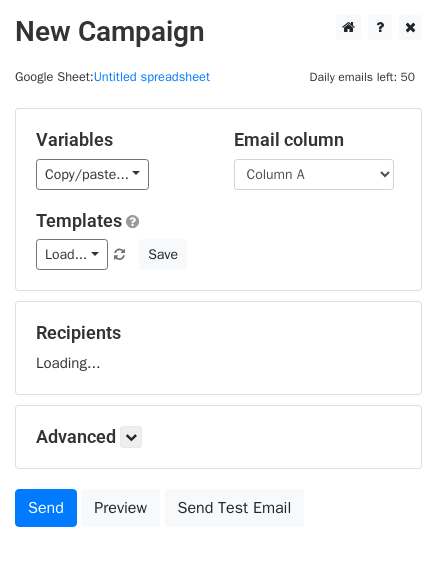 scroll, scrollTop: 0, scrollLeft: 0, axis: both 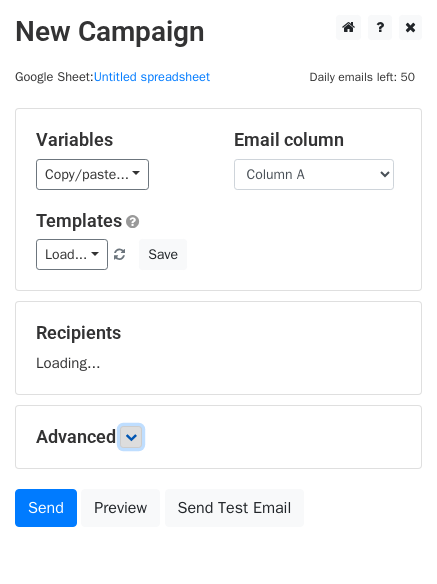 click at bounding box center [131, 437] 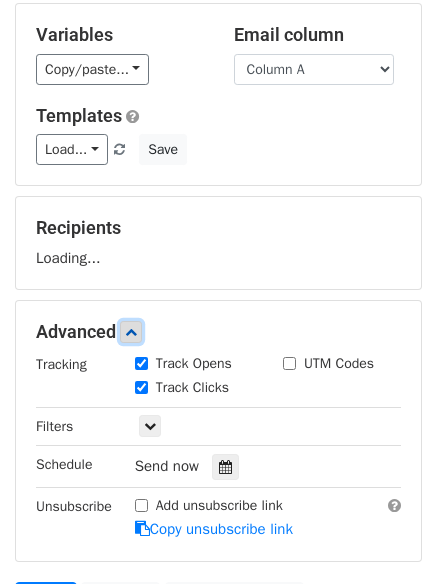 scroll, scrollTop: 255, scrollLeft: 0, axis: vertical 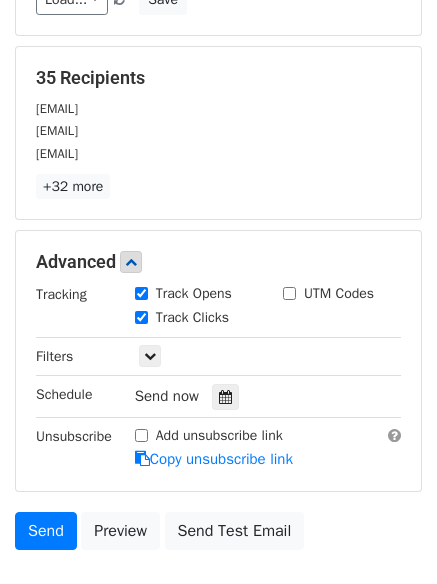 click on "Track Clicks" at bounding box center [194, 319] 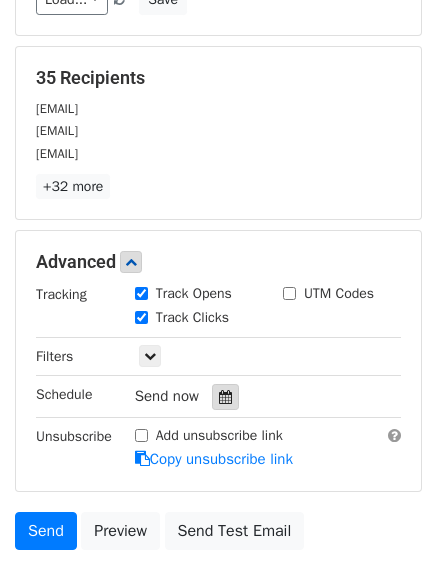 click at bounding box center [225, 397] 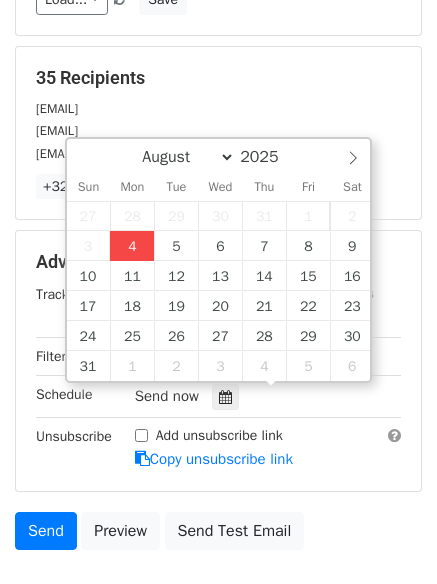 type on "2025-08-04 13:19" 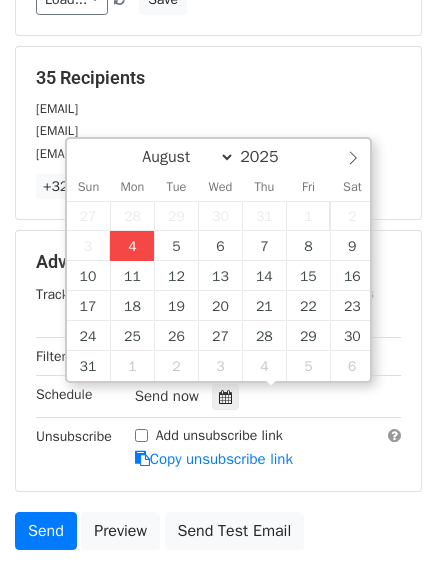 type on "01" 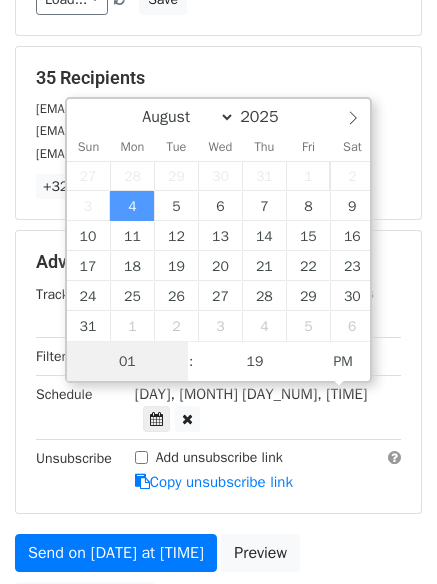 scroll, scrollTop: 1, scrollLeft: 0, axis: vertical 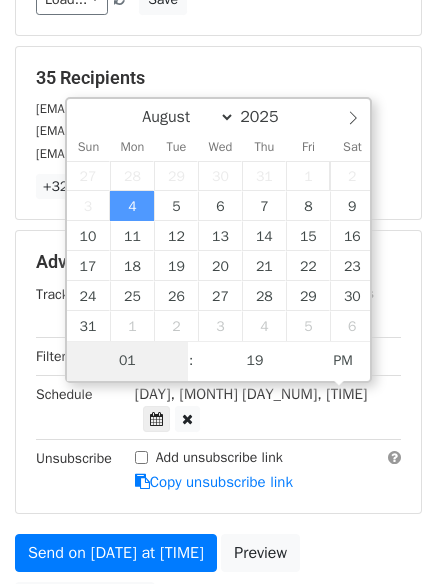 type on "4" 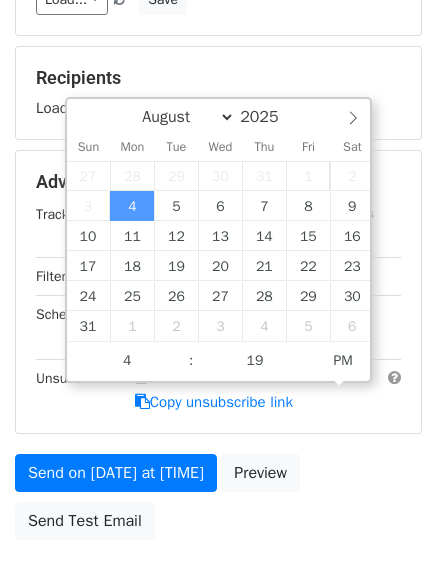 type on "2025-08-04 16:19" 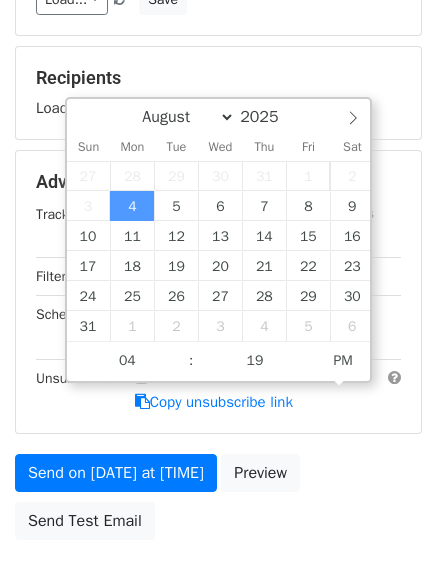 click on "New Campaign
Daily emails left: 50
Google Sheet:
Untitled spreadsheet
Variables
Copy/paste...
{{Column A}}
{{Column B}}
{{Column C}}
Email column
Column A
Column B
Column C
Templates
Load...
No templates saved
Save
Recipients Loading...
Advanced
Tracking
Track Opens
UTM Codes
Track Clicks
Filters
Only include spreadsheet rows that match the following filters:
Schedule
Mon, Aug 4, 1:19pm
2025-08-04 16:19
Unsubscribe
Add unsubscribe link
Copy unsubscribe link
Send on Aug 4 at 1:19pm
Preview
Send Test Email
August September October November December 2025
Sun Mon Tue Wed Thu Fri Sat
27" at bounding box center (218, 195) 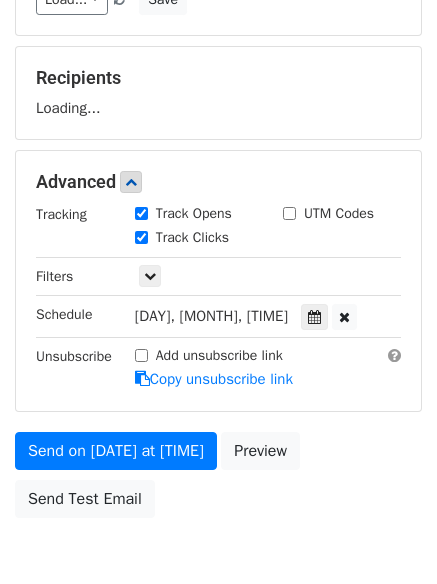 click on "New Campaign
Daily emails left: 50
Google Sheet:
Untitled spreadsheet
Variables
Copy/paste...
{{Column A}}
{{Column B}}
{{Column C}}
Email column
Column A
Column B
Column C
Templates
Load...
No templates saved
Save
Recipients Loading...
Advanced
Tracking
Track Opens
UTM Codes
Track Clicks
Filters
Only include spreadsheet rows that match the following filters:
Schedule
Mon, Aug 4, 4:19pm
2025-08-04 16:19
Unsubscribe
Add unsubscribe link
Copy unsubscribe link
Send on Aug 4 at 4:19pm
Preview
Send Test Email
August September October November December 2025
Sun Mon Tue Wed Thu Fri Sat
27" at bounding box center (218, 184) 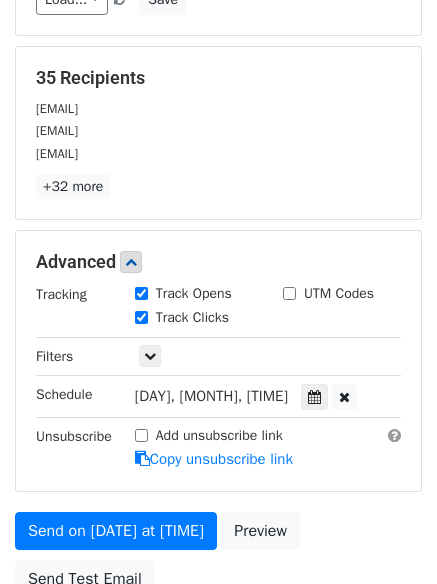 click on "Variables
Copy/paste...
{{Column A}}
{{Column B}}
{{Column C}}
Email column
Column A
Column B
Column C
Templates
Load...
No templates saved
Save
35 Recipients
piotr@joylandfactory.com
info@nhsdiagnostics.com
help@nativeassignmenthelp.com
+32 more
35 Recipients
×
piotr@joylandfactory.com
info@nhsdiagnostics.com
help@nativeassignmenthelp.com
company@cragroup.org.uk
info@expogastronomica.net
about@expogastronomica.net
info@miracleskills.com
carsflick@gmail.com
dlaguaku321.net@gmail.com
info@americanleatherjackets.com
info@arkhamhousepublishers.com
info@madeintheusasurrogacy.com
info@tusseylandscaping.com
usbathplanet@gmail.com
support@songsofsiren.com
tinka@songsofsiren.com
press@songsofsiren.com
seda@tooynhomes.com" at bounding box center [218, 230] 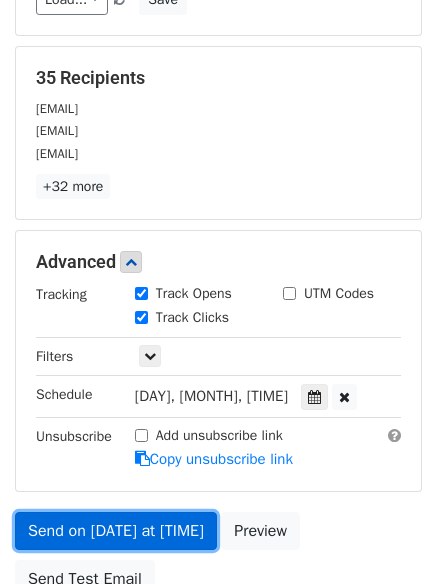 click on "Send on Aug 4 at 4:19pm" at bounding box center (116, 531) 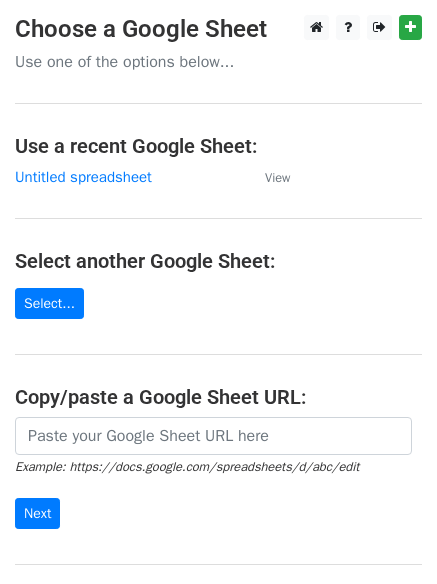 scroll, scrollTop: 0, scrollLeft: 0, axis: both 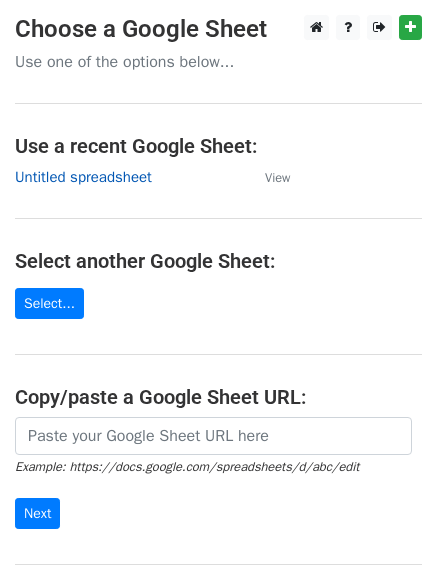 click on "Untitled spreadsheet" at bounding box center [83, 177] 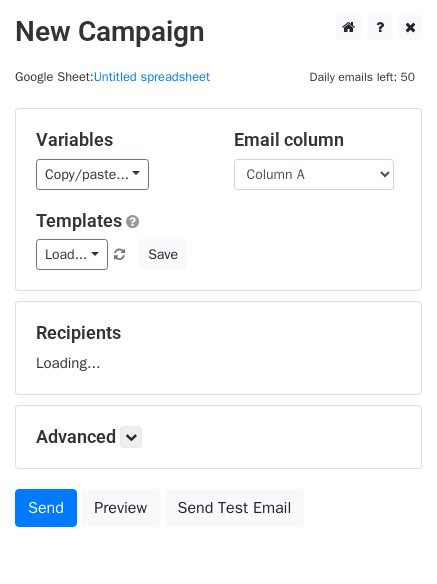 scroll, scrollTop: 0, scrollLeft: 0, axis: both 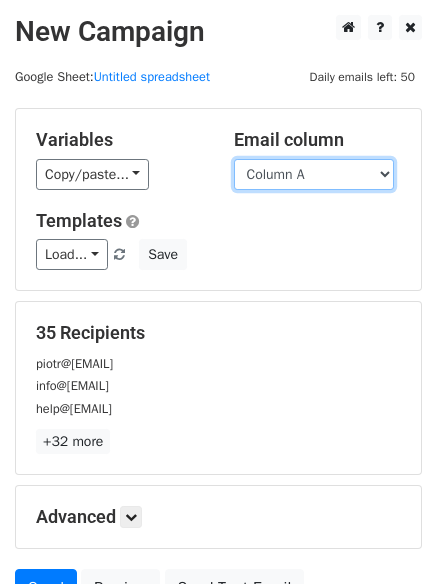 click on "Column A
Column B
Column C" at bounding box center [314, 174] 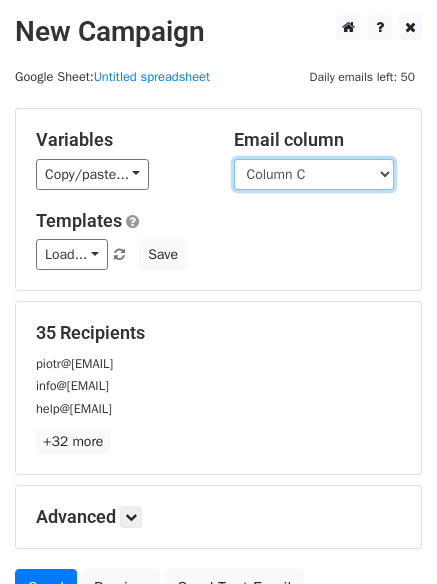 click on "Column A
Column B
Column C" at bounding box center (314, 174) 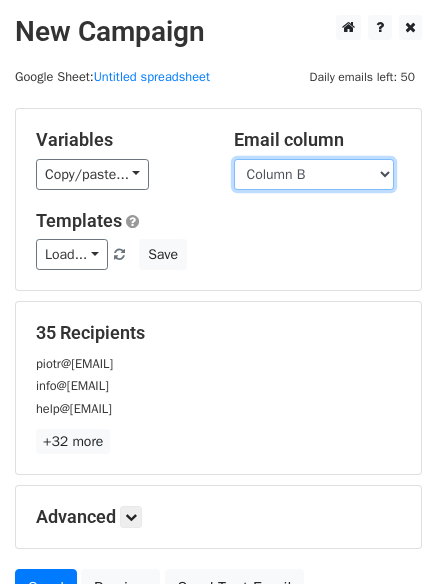 click on "Column A
Column B
Column C" at bounding box center [314, 174] 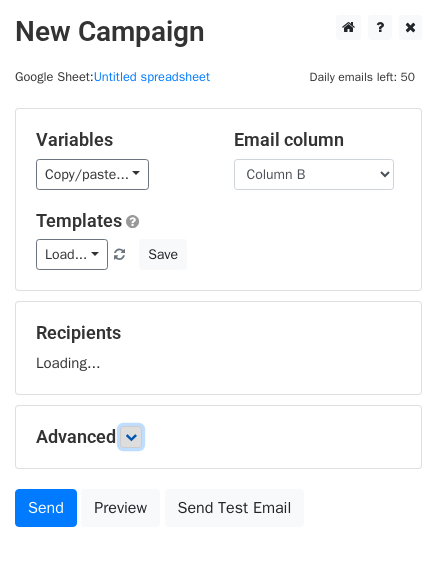 click at bounding box center (131, 437) 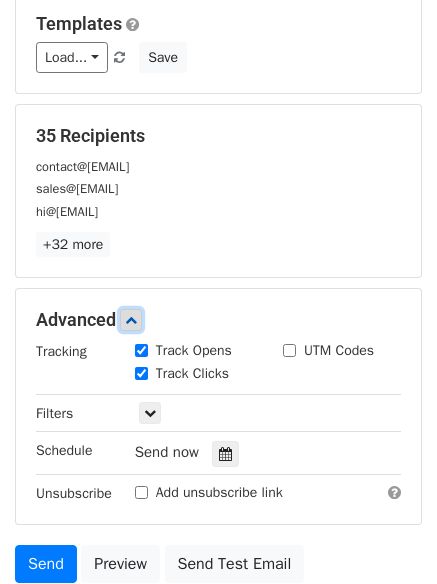 scroll, scrollTop: 332, scrollLeft: 0, axis: vertical 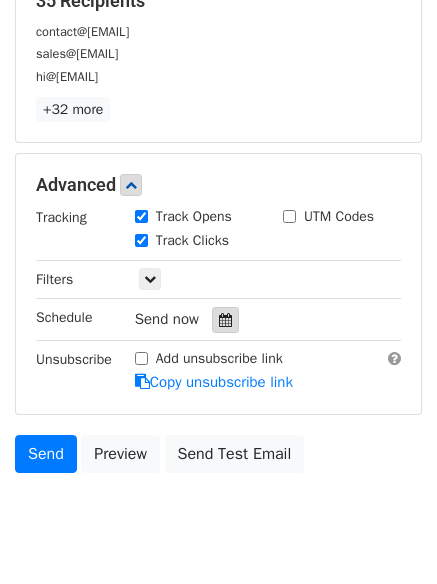 click at bounding box center (225, 320) 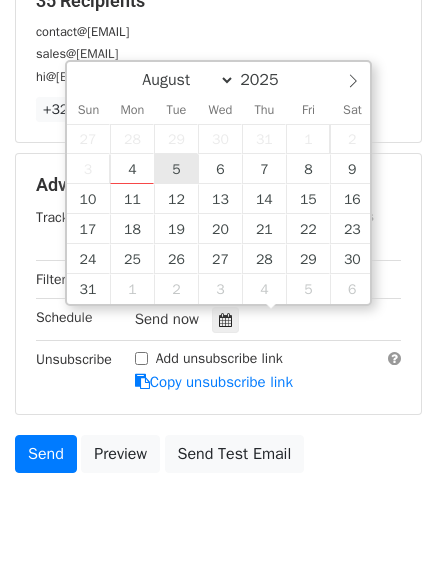 type on "2025-08-05 12:00" 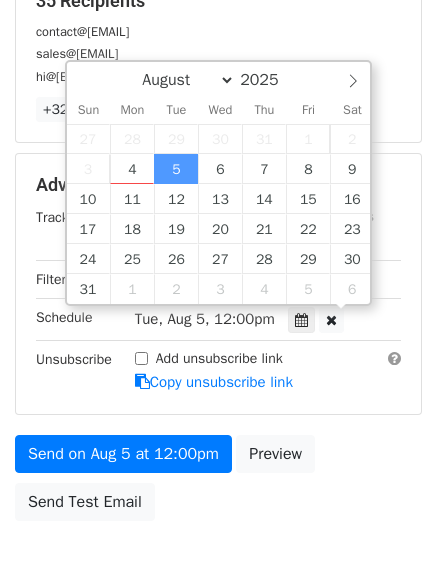 scroll, scrollTop: 1, scrollLeft: 0, axis: vertical 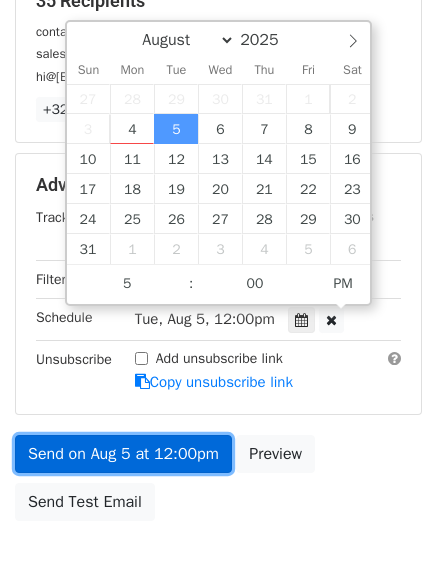 type on "2025-08-05 17:00" 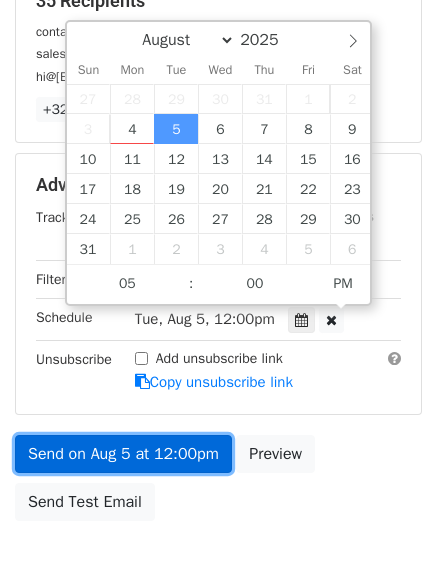 click on "Send on Aug 5 at 12:00pm" at bounding box center [123, 454] 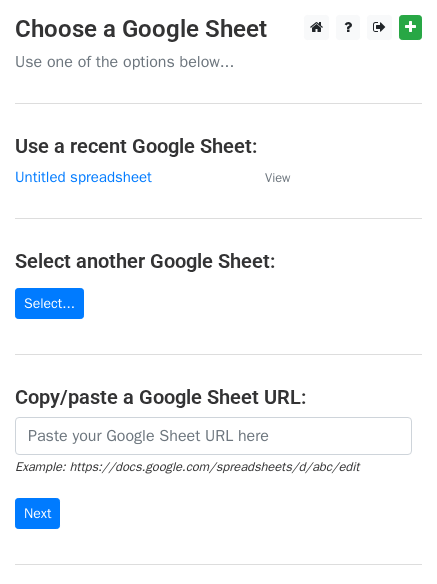 scroll, scrollTop: 0, scrollLeft: 0, axis: both 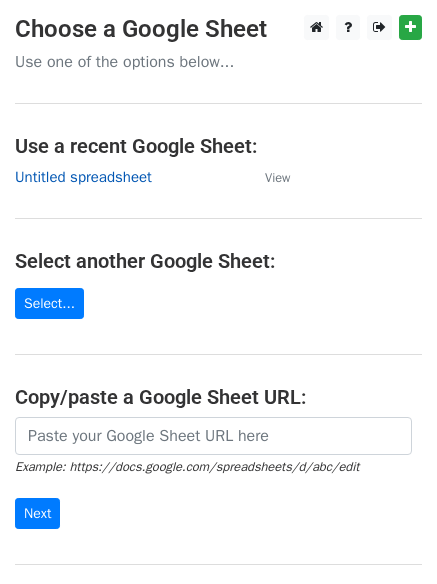 click on "Untitled spreadsheet" at bounding box center (83, 177) 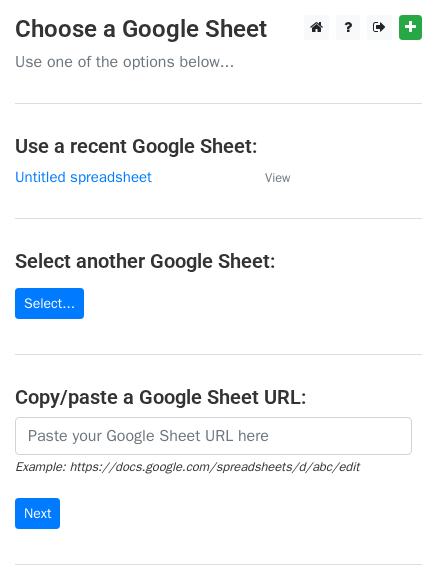 click on "Choose a Google Sheet
Use one of the options below...
Use a recent Google Sheet:
Untitled spreadsheet
View
Select another Google Sheet:
Select...
Copy/paste a Google Sheet URL:
Example:
https://docs.google.com/spreadsheets/d/abc/edit
Next
Google Sheets
Need help?
Help
×
Why do I need to copy/paste a Google Sheet URL?
Normally, MergeMail would show you a list of your Google Sheets to choose from, but because you didn't allow MergeMail access to your Google Drive, it cannot show you a list of your Google Sheets. You can read more about permissions in our  support pages .
If you'd like to see a list of your Google Sheets, you'll need to  sign out of MergeMail  and then sign back in and allow access to your Google Drive.
Are your recipients in a CSV or Excel file?
Import your CSV or Excel file into a Google Sheet  then try again.
Need help with something else?
," at bounding box center (218, 325) 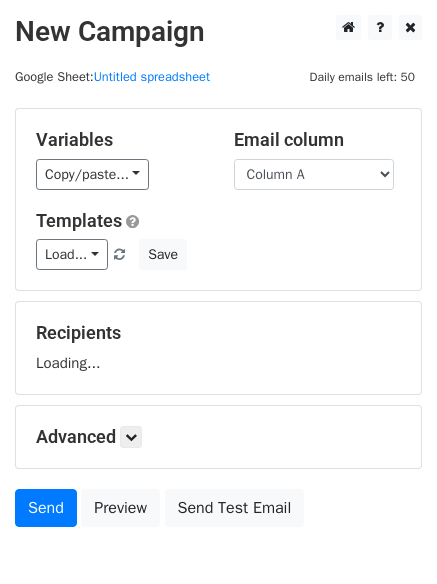 scroll, scrollTop: 0, scrollLeft: 0, axis: both 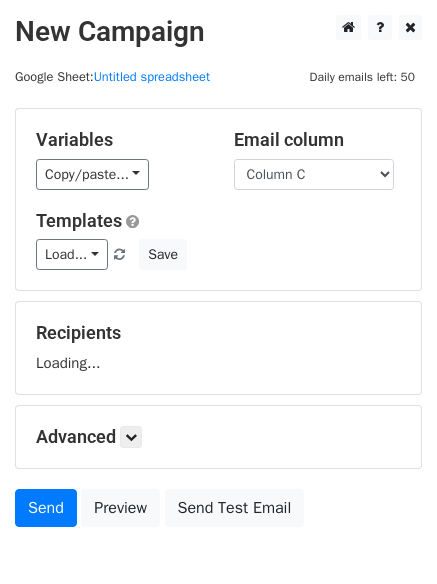 click on "Column A
Column B
Column C" at bounding box center (314, 174) 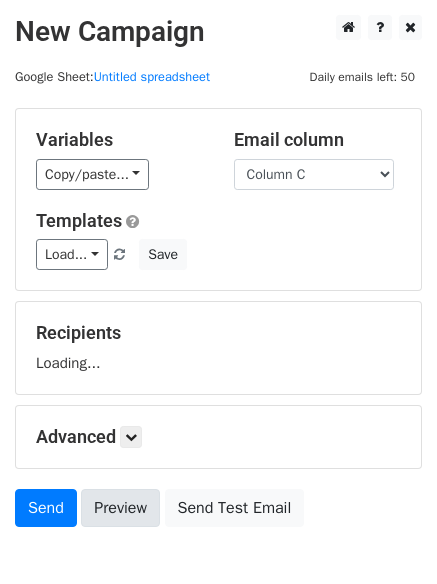scroll, scrollTop: 113, scrollLeft: 0, axis: vertical 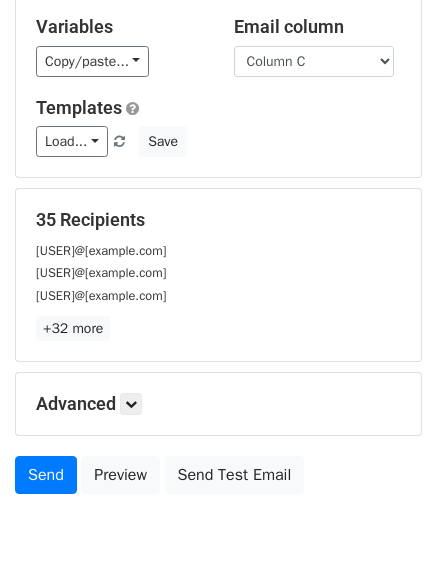 click on "+32 more" at bounding box center (218, 328) 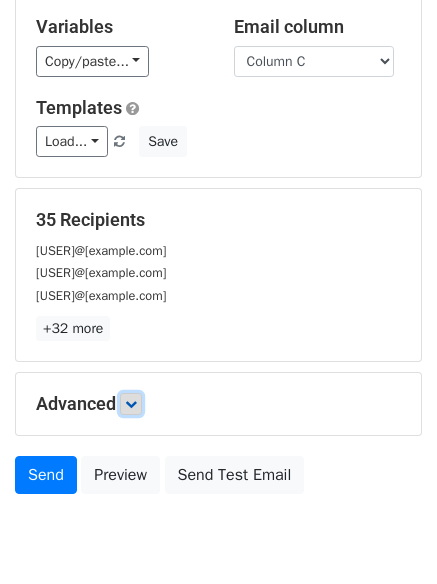 click at bounding box center (131, 404) 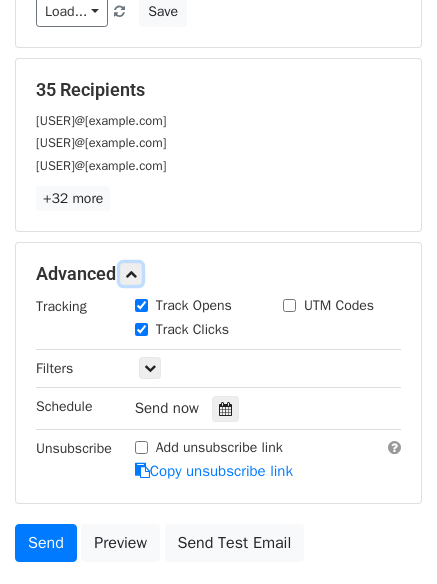 scroll, scrollTop: 389, scrollLeft: 0, axis: vertical 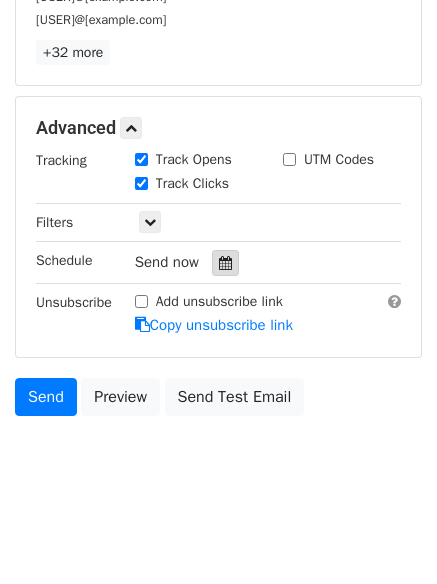 click at bounding box center [225, 263] 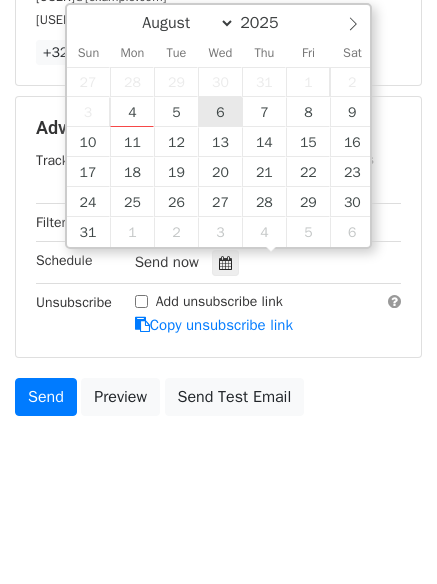type on "2025-08-06 12:00" 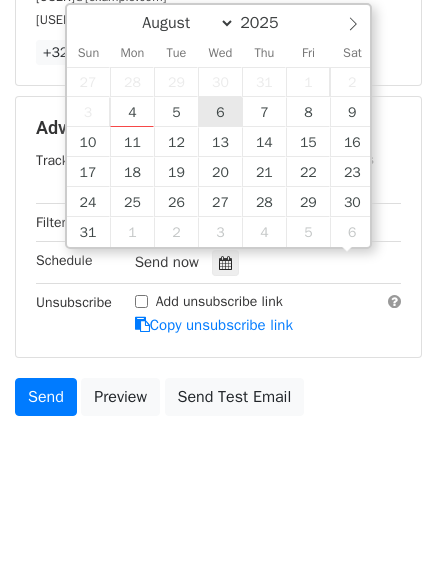 scroll, scrollTop: 1, scrollLeft: 0, axis: vertical 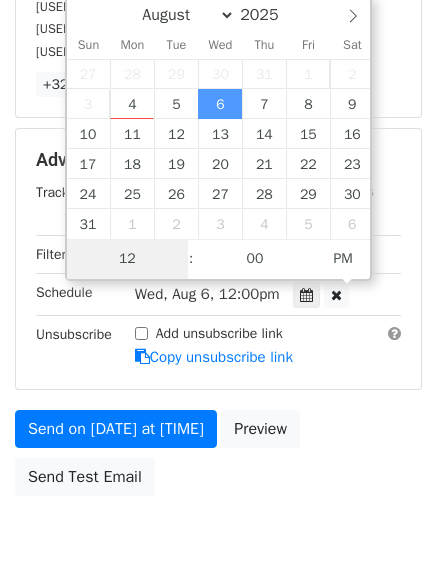 type on "6" 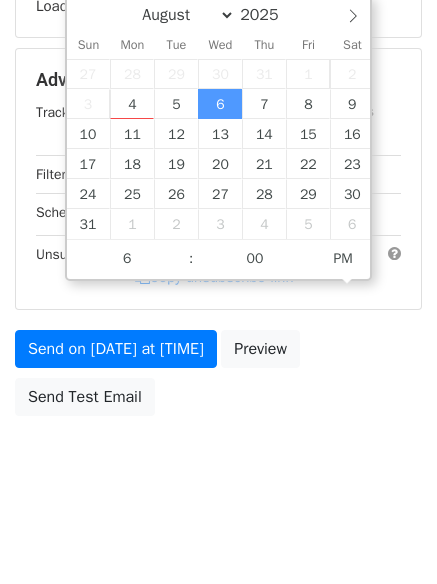 type on "2025-08-06 18:00" 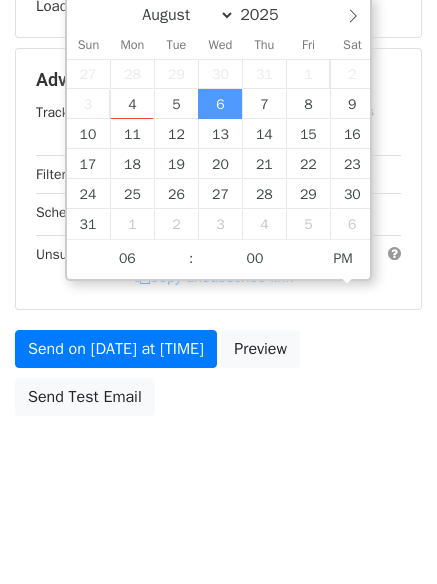 click on "Variables
Copy/paste...
{{Column A}}
{{Column B}}
{{Column C}}
Email column
Column A
Column B
Column C
Templates
Load...
No templates saved
Save
Recipients Loading...
Advanced
Tracking
Track Opens
UTM Codes
Track Clicks
Filters
Only include spreadsheet rows that match the following filters:
Schedule
Wed, Aug 6, 12:00pm
2025-08-06 18:00
Unsubscribe
Add unsubscribe link
Copy unsubscribe link
Send on Aug 6 at 12:00pm
Preview
Send Test Email" at bounding box center [218, 88] 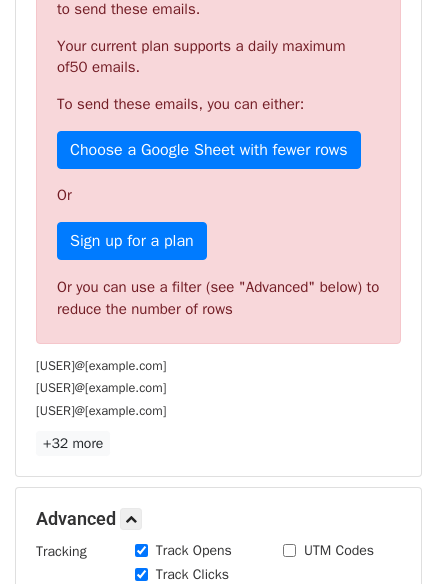 scroll, scrollTop: 357, scrollLeft: 0, axis: vertical 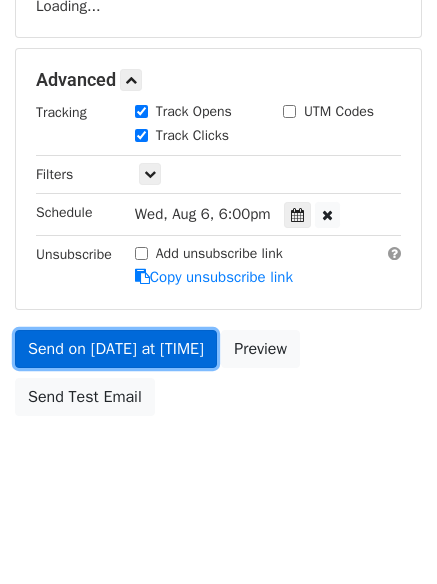 click on "Send on Aug 6 at 6:00pm" at bounding box center (116, 349) 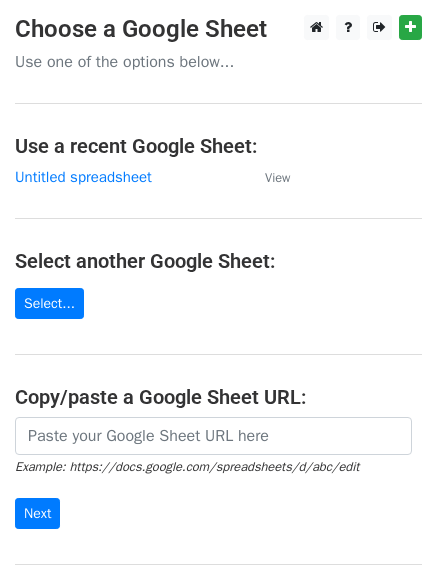 scroll, scrollTop: 0, scrollLeft: 0, axis: both 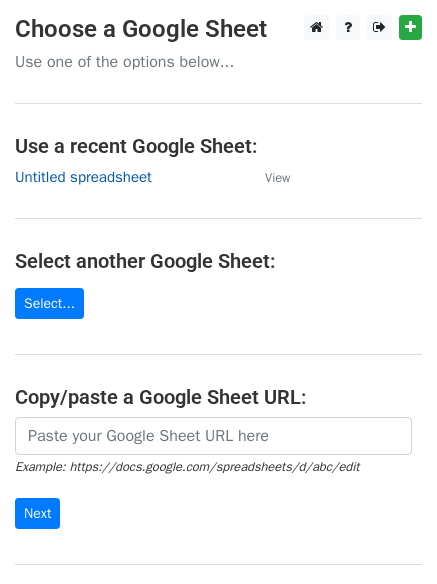 click on "Untitled spreadsheet" at bounding box center (83, 177) 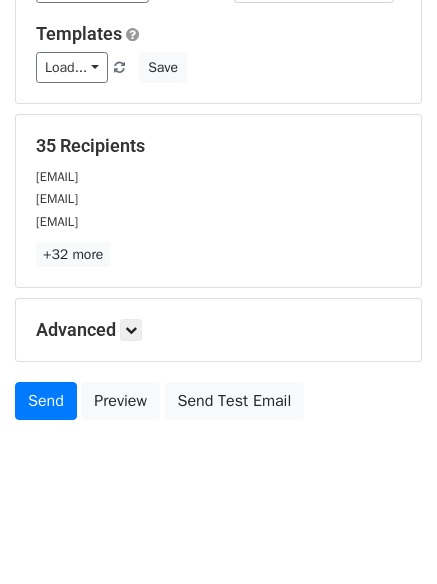 scroll, scrollTop: 193, scrollLeft: 0, axis: vertical 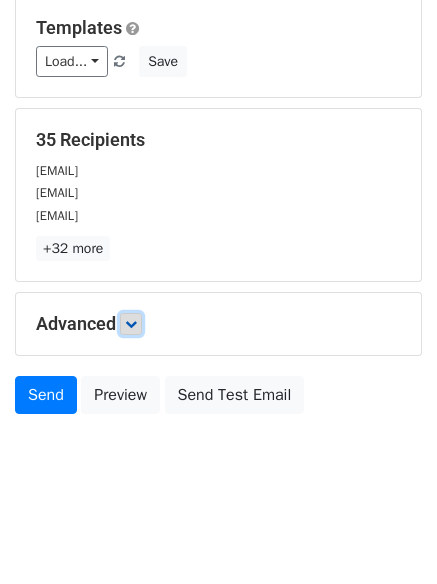 click at bounding box center [131, 324] 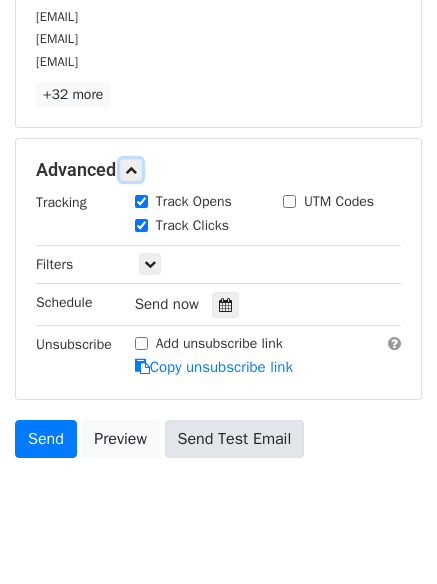 scroll, scrollTop: 389, scrollLeft: 0, axis: vertical 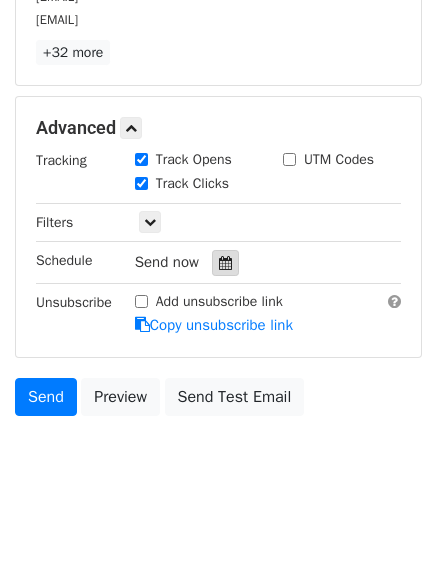 click at bounding box center [225, 263] 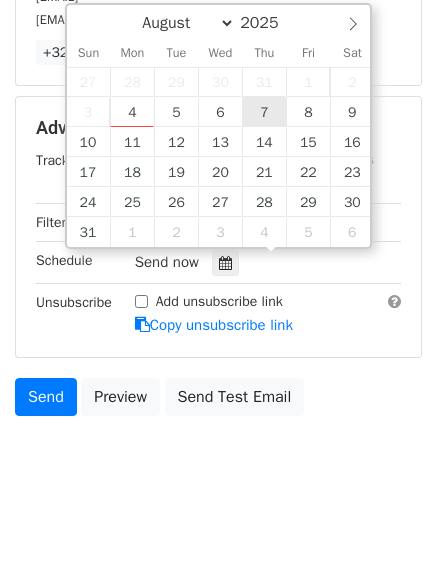 type on "2025-08-07 12:00" 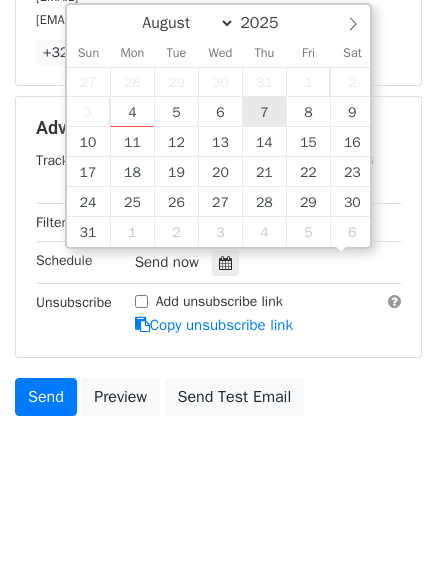 scroll, scrollTop: 1, scrollLeft: 0, axis: vertical 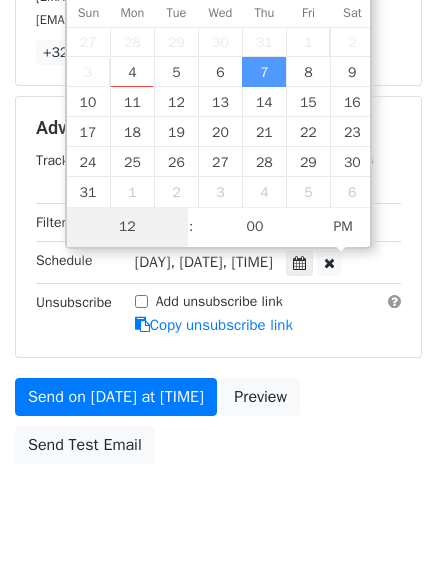 type on "7" 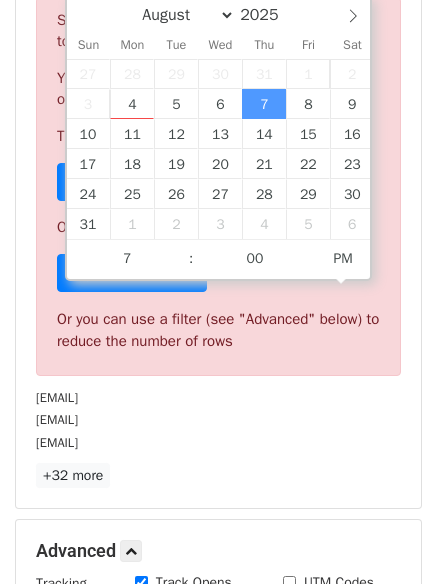 type on "2025-08-07 19:00" 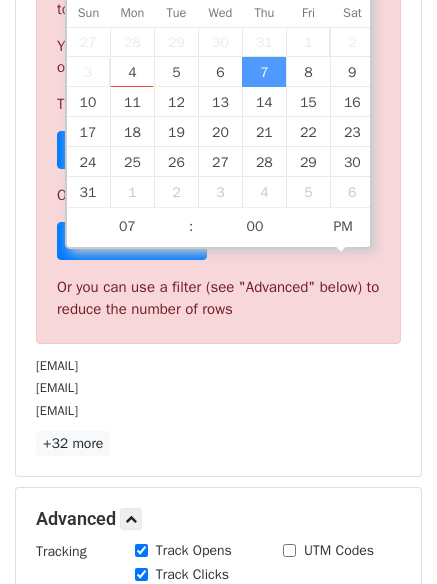 click on "35 Recipients
Sorry, you don't have enough daily email credits to send these emails.
Your current plan supports a daily maximum of  50 emails .
To send these emails, you can either:
Choose a Google Sheet with fewer rows
Or
Sign up for a plan
Or you can use a filter (see "Advanced" below) to reduce the number of rows
piotr@joylandfactory.com
info@nhsdiagnostics.com
help@nativeassignmenthelp.com
+32 more
35 Recipients
×
piotr@joylandfactory.com
info@nhsdiagnostics.com
help@nativeassignmenthelp.com
company@cragroup.org.uk
info@expogastronomica.net
about@expogastronomica.net
info@miracleskills.com
carsflick@gmail.com
dlaguaku321.net@gmail.com
info@americanleatherjackets.com
info@arkhamhousepublishers.com
info@madeintheusasurrogacy.com
info@tusseylandscaping.com
usbathplanet@gmail.com
support@songsofsiren.com
tinka@songsofsiren.com" at bounding box center [218, 194] 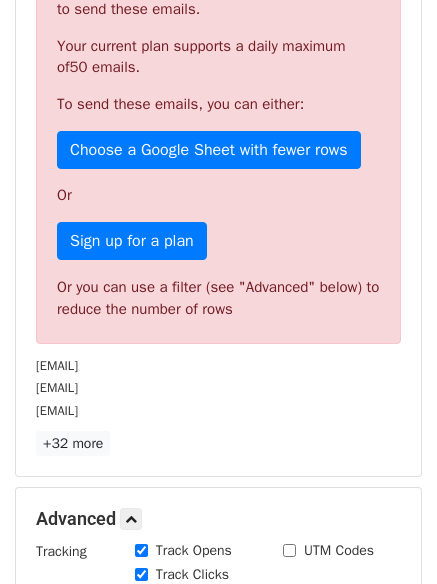 scroll, scrollTop: 357, scrollLeft: 0, axis: vertical 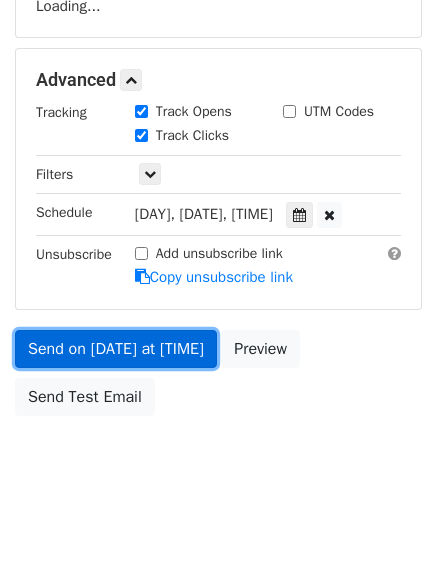 click on "Send on Aug 7 at 7:00pm" at bounding box center (116, 349) 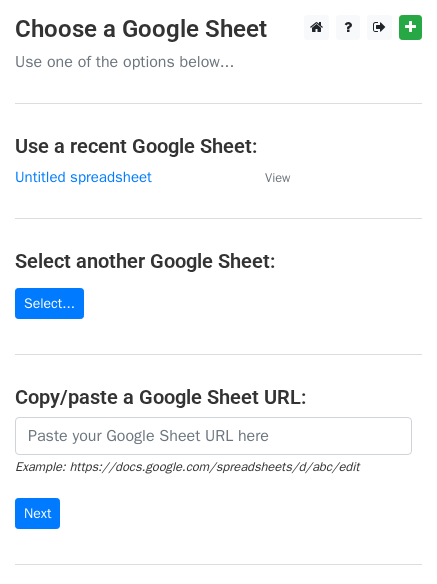 scroll, scrollTop: 0, scrollLeft: 0, axis: both 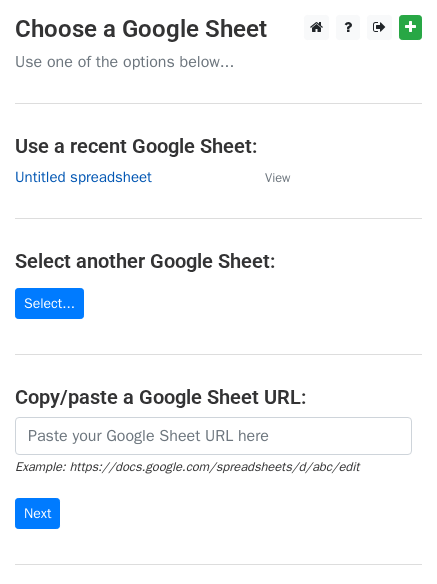 click on "Untitled spreadsheet" at bounding box center [83, 177] 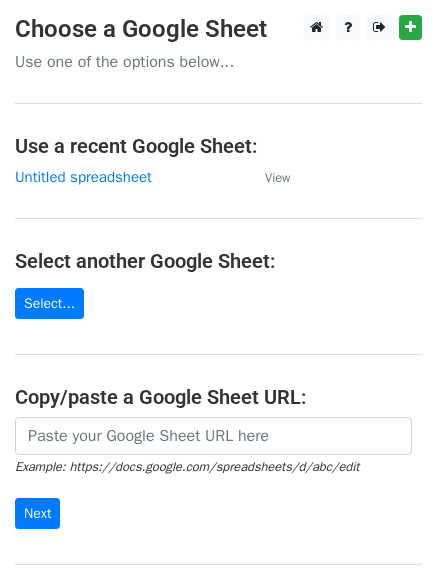 click on "Choose a Google Sheet
Use one of the options below...
Use a recent Google Sheet:
Untitled spreadsheet
View
Select another Google Sheet:
Select...
Copy/paste a Google Sheet URL:
Example:
https://docs.google.com/spreadsheets/d/abc/edit
Next
Google Sheets
Need help?
Help
×
Why do I need to copy/paste a Google Sheet URL?
Normally, MergeMail would show you a list of your Google Sheets to choose from, but because you didn't allow MergeMail access to your Google Drive, it cannot show you a list of your Google Sheets. You can read more about permissions in our  support pages .
If you'd like to see a list of your Google Sheets, you'll need to  sign out of MergeMail  and then sign back in and allow access to your Google Drive.
Are your recipients in a CSV or Excel file?
Import your CSV or Excel file into a Google Sheet  then try again.
Need help with something else?
," at bounding box center [218, 325] 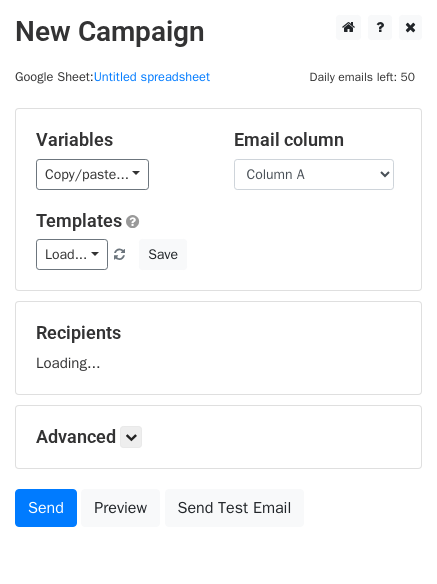 scroll, scrollTop: 0, scrollLeft: 0, axis: both 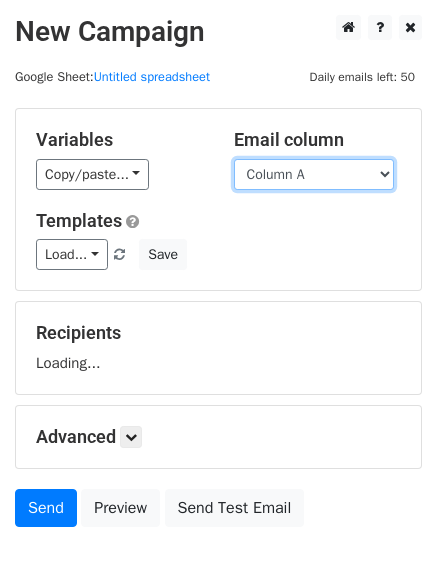 drag, startPoint x: 0, startPoint y: 0, endPoint x: 333, endPoint y: 180, distance: 378.53534 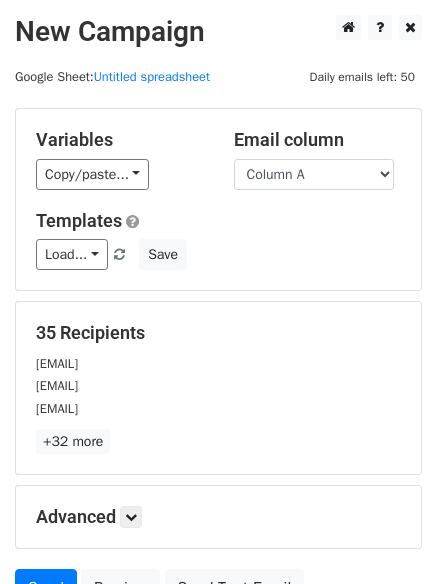 click on "Templates" at bounding box center [218, 221] 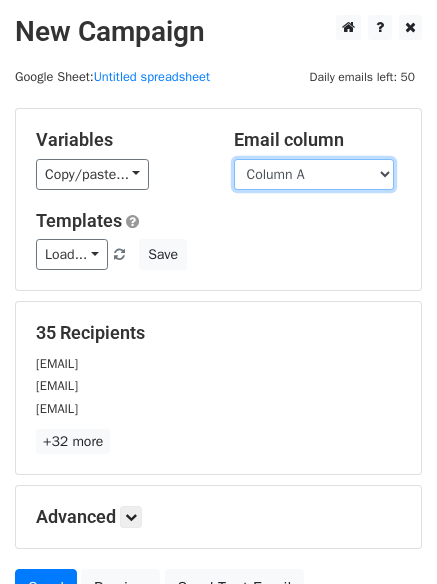 click on "Column A
Column B
Column C" at bounding box center (314, 174) 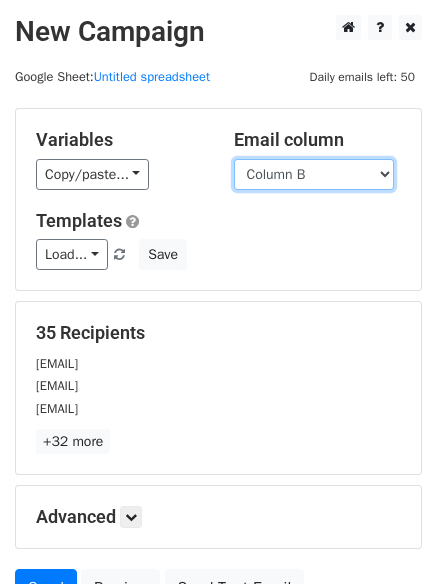 click on "Column A
Column B
Column C" at bounding box center (314, 174) 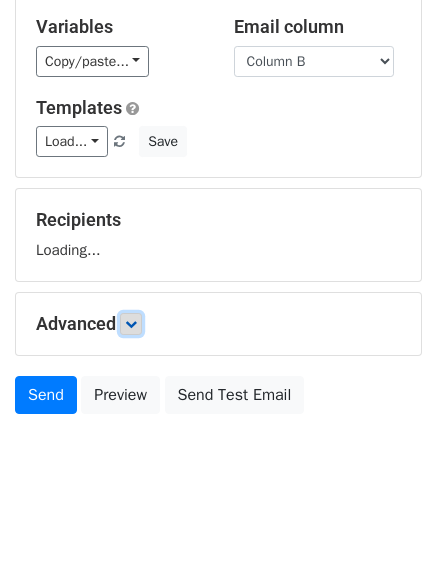 click at bounding box center (131, 324) 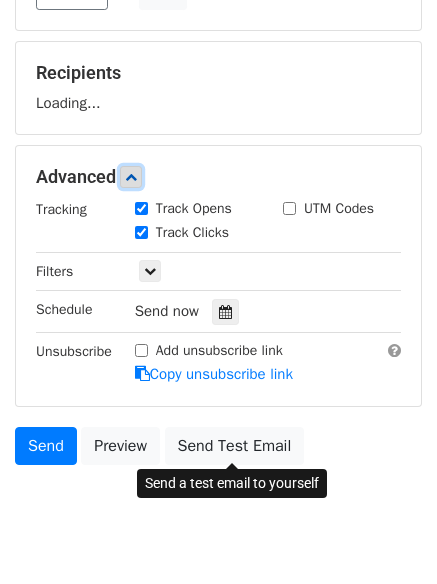 scroll, scrollTop: 261, scrollLeft: 0, axis: vertical 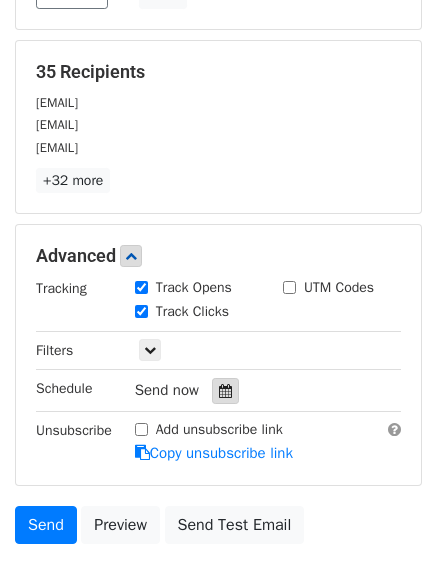 click at bounding box center [225, 391] 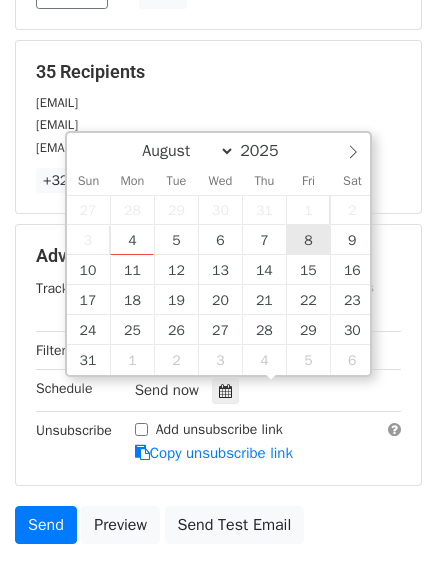 type on "2025-08-08 12:00" 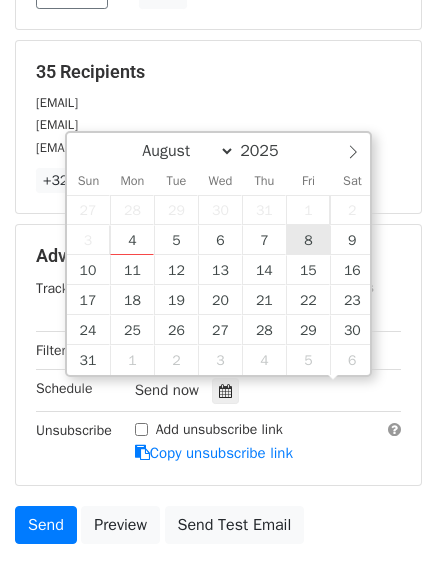 scroll, scrollTop: 1, scrollLeft: 0, axis: vertical 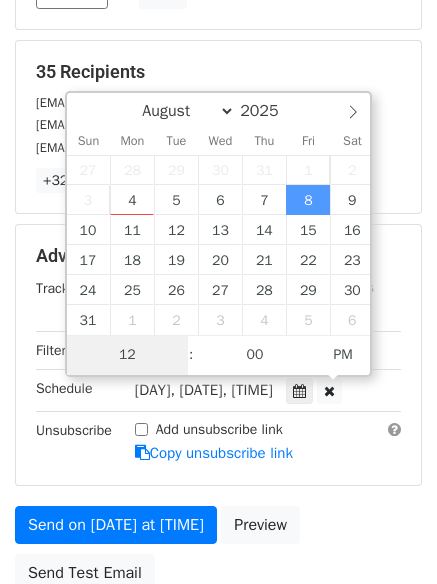 type on "8" 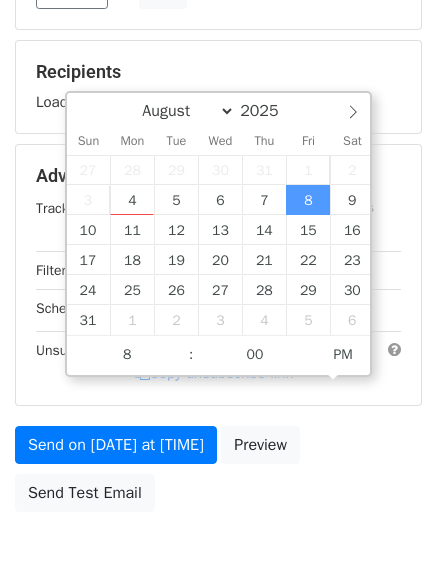 type on "2025-08-08 20:00" 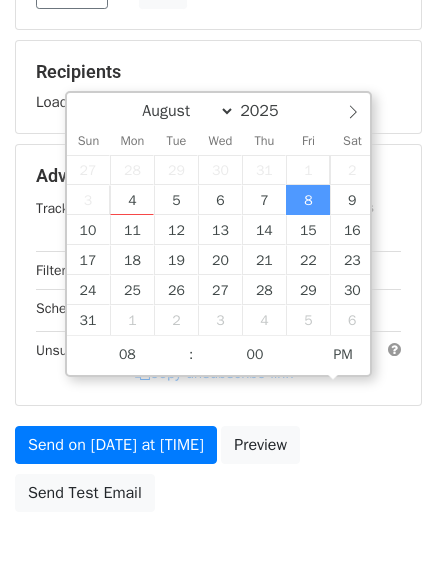 click on "Send on Aug 8 at 12:00pm
Preview
Send Test Email" at bounding box center (218, 474) 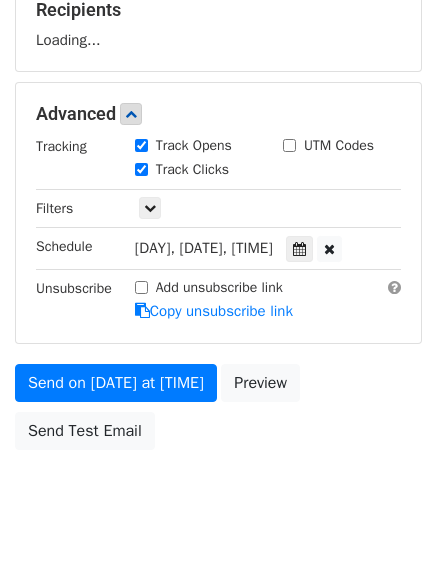 scroll, scrollTop: 357, scrollLeft: 0, axis: vertical 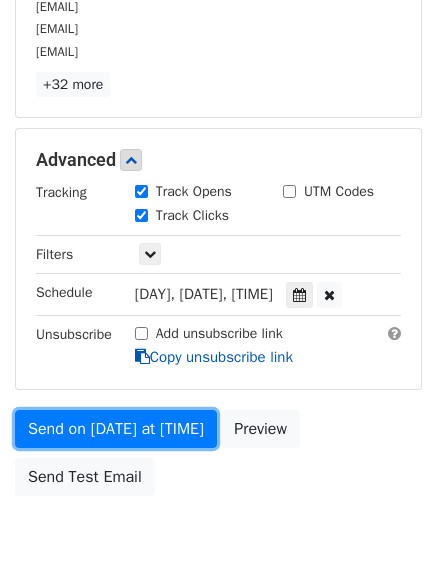click on "Variables
Copy/paste...
{{Column A}}
{{Column B}}
{{Column C}}
Email column
Column A
Column B
Column C
Templates
Load...
No templates saved
Save
35 Recipients
contact@gourmeteliquid.co.uk
sales@buildthepower.com
hi@tuitionhero.org
+32 more
35 Recipients
×
contact@gourmeteliquid.co.uk
sales@buildthepower.com
hi@tuitionhero.org
jqj014950@topstarltd.com
info@mb-gen.com
info@butlersroofing.com
info@avalonhills.org
info@car-wizard.co.uk
info@lonestarcremation.com
info@hbelementsinc.com
info@aussieenvironmental.com.au
support@americanwindowsandsidingtx.com
kami@solarmentors.com
support@solarmentors.com
ablelockshop.li@gmail.com
customerservice@linenplus.com
armorhydrojetting@gmail.com
projects@mybuild.group" at bounding box center (218, 128) 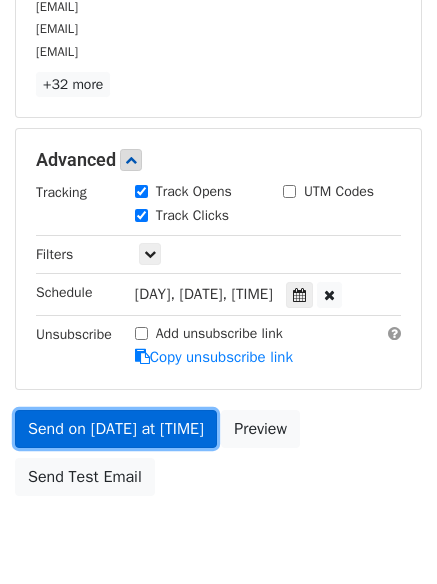click on "Send on Aug 8 at 8:00pm" at bounding box center [116, 429] 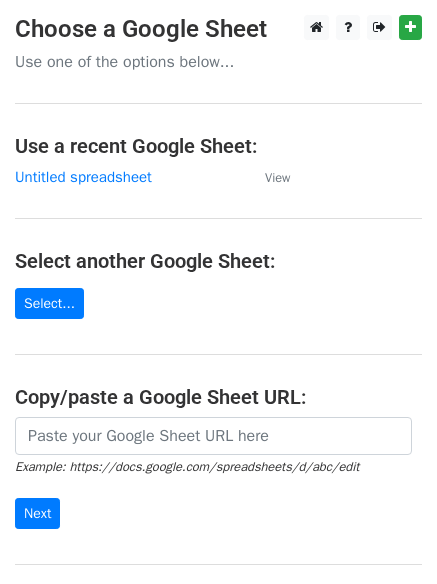 scroll, scrollTop: 0, scrollLeft: 0, axis: both 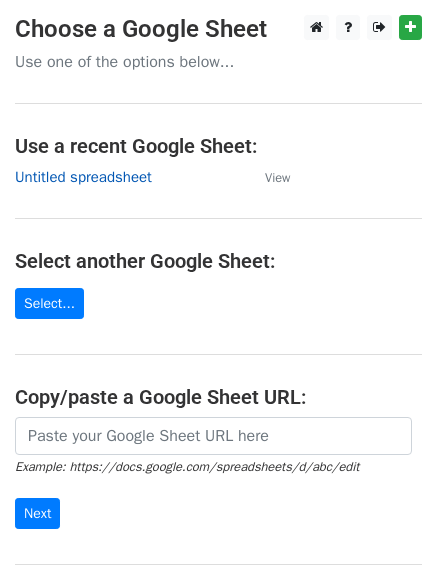 click on "Untitled spreadsheet" at bounding box center [83, 177] 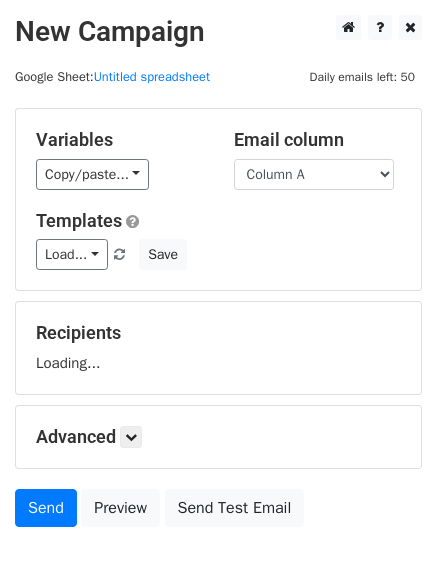 scroll, scrollTop: 0, scrollLeft: 0, axis: both 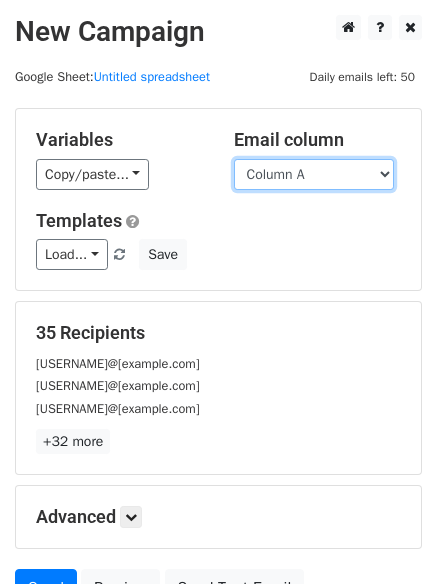 click on "Column A
Column B
Column C" at bounding box center [314, 174] 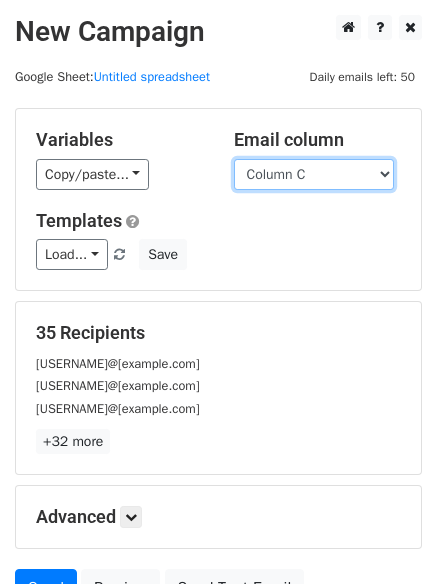 click on "Column A
Column B
Column C" at bounding box center (314, 174) 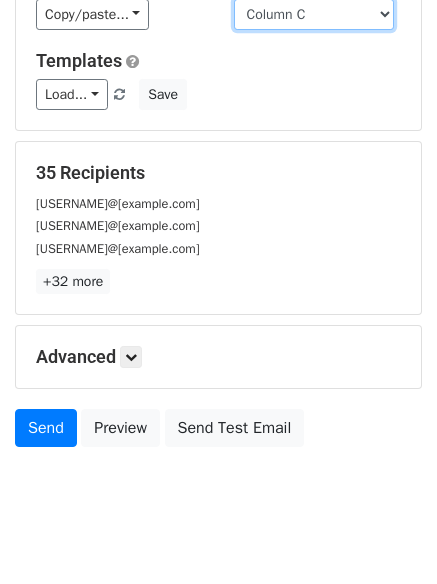 scroll, scrollTop: 193, scrollLeft: 0, axis: vertical 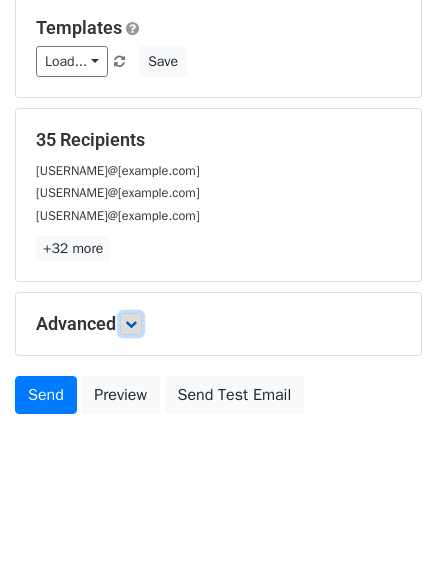 click at bounding box center [131, 324] 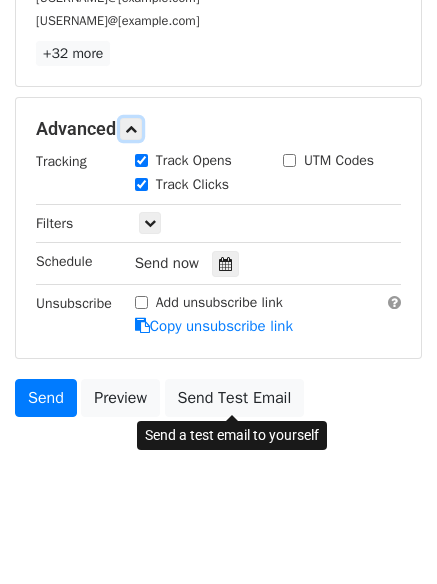 scroll, scrollTop: 389, scrollLeft: 0, axis: vertical 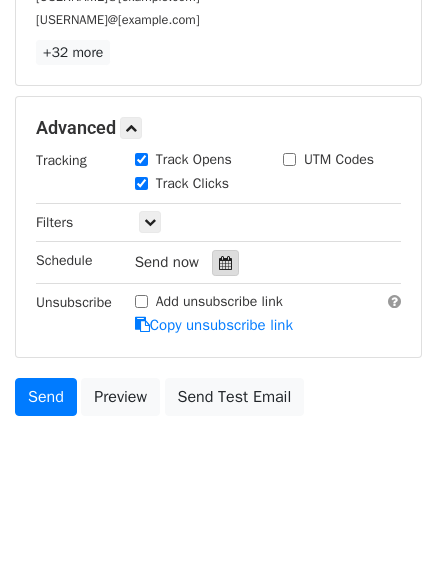 click at bounding box center (225, 263) 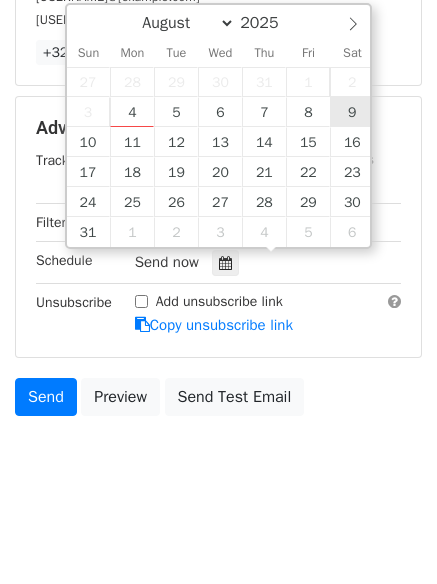 type on "2025-08-09 12:00" 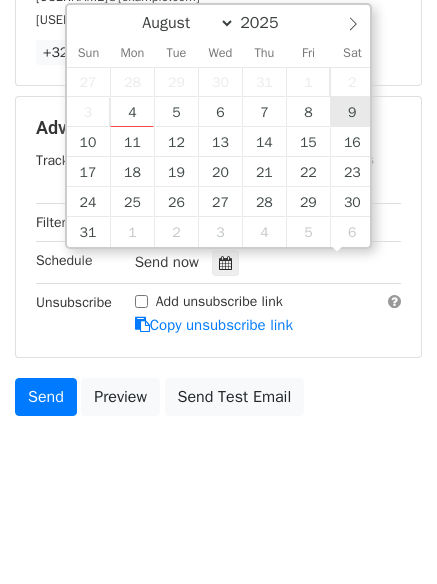 scroll, scrollTop: 1, scrollLeft: 0, axis: vertical 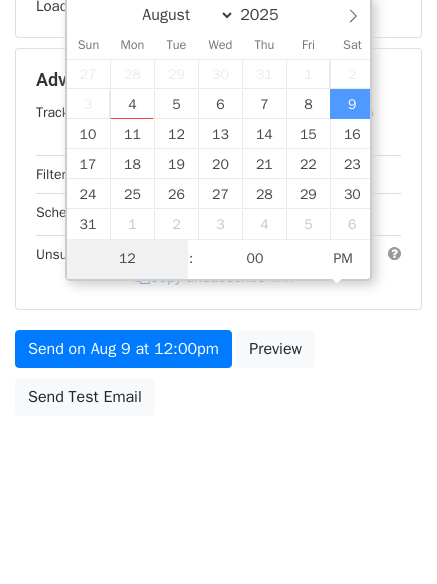 type on "9" 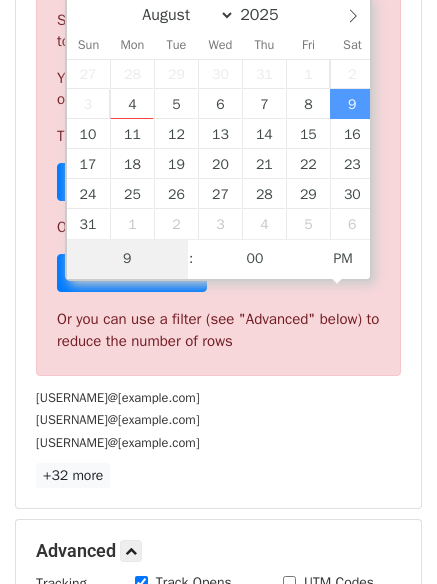 scroll, scrollTop: 389, scrollLeft: 0, axis: vertical 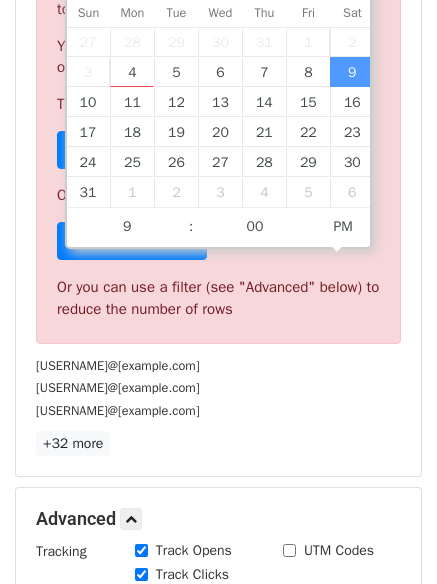 type on "2025-08-09 21:00" 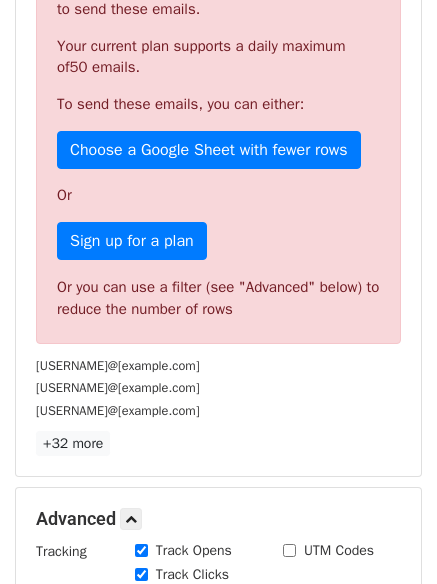 click on "+32 more" at bounding box center [218, 443] 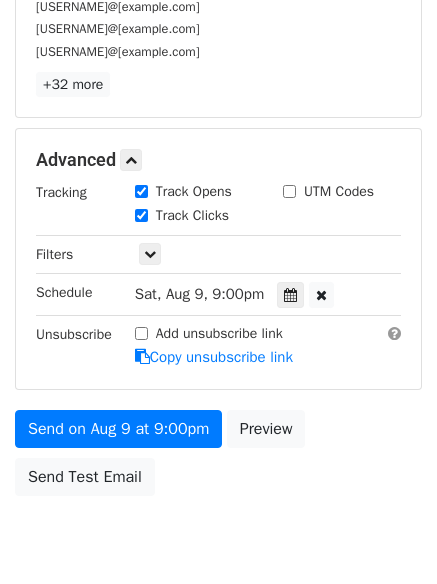 scroll, scrollTop: 389, scrollLeft: 0, axis: vertical 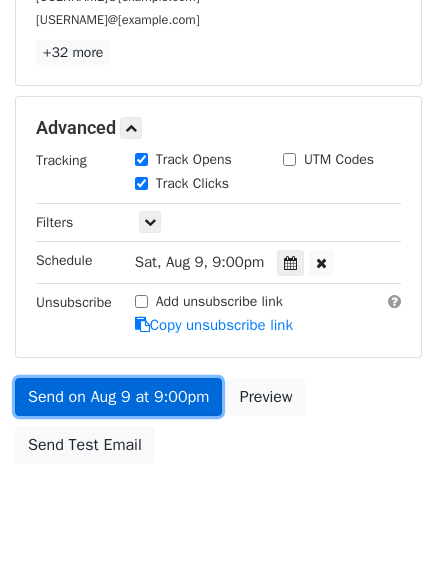 click on "Send on Aug 9 at 9:00pm" at bounding box center [118, 397] 